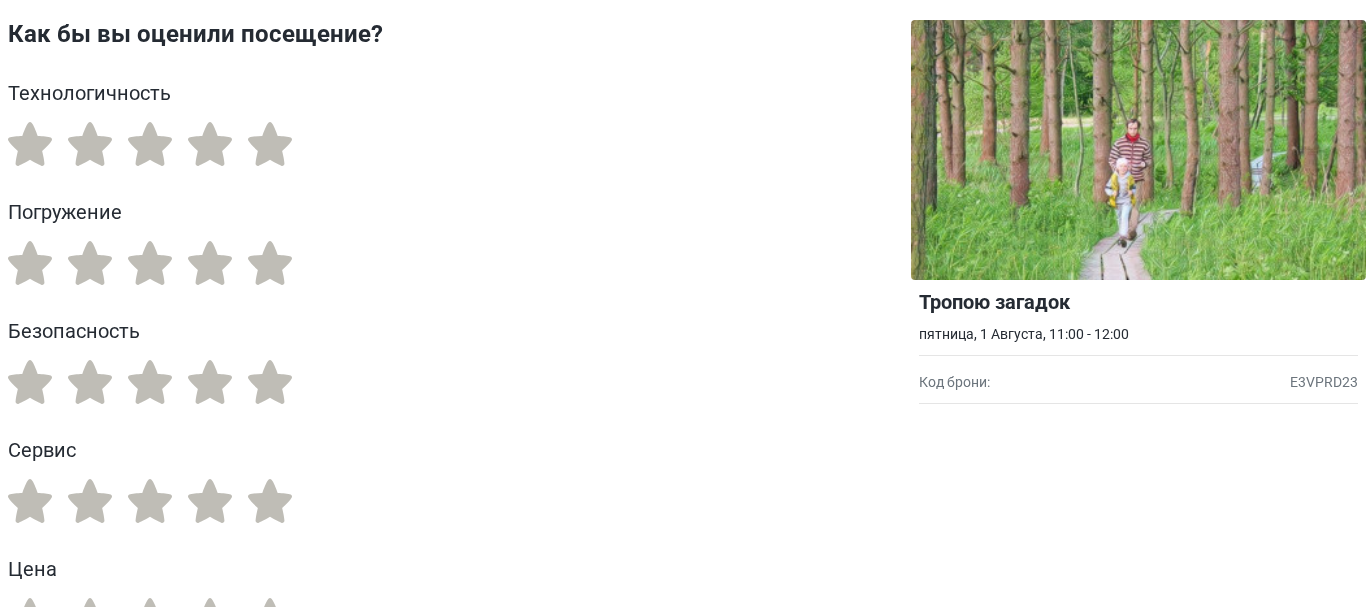 scroll, scrollTop: 0, scrollLeft: 0, axis: both 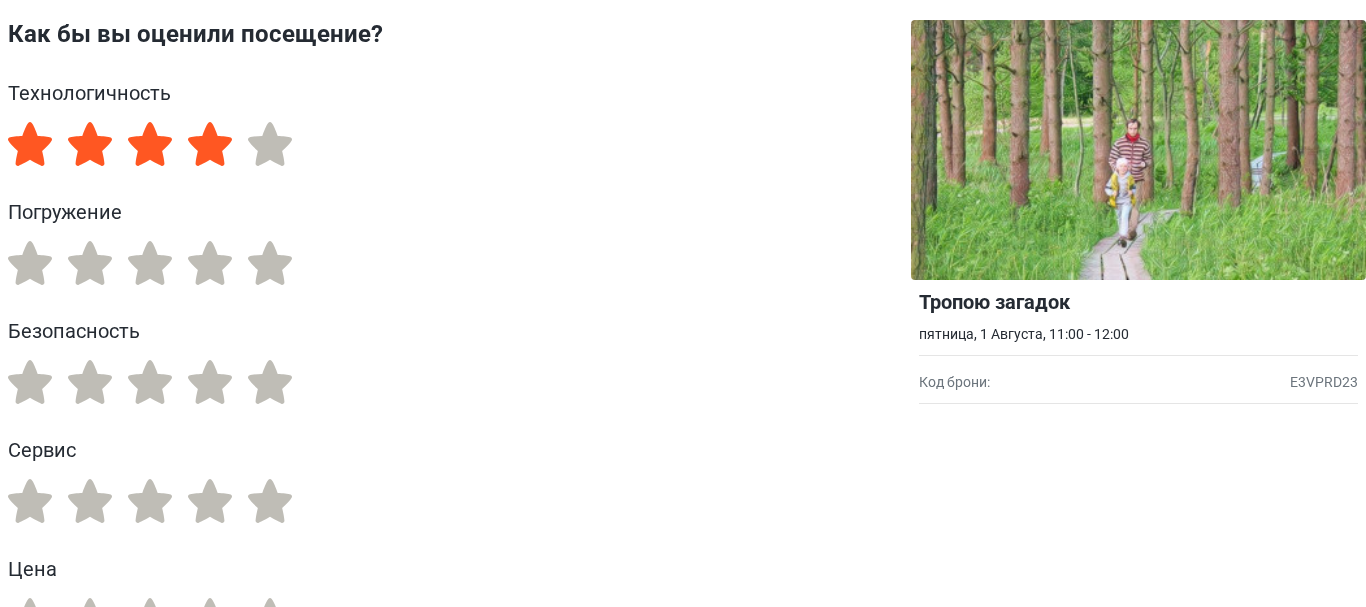click on "4" at bounding box center [210, 144] 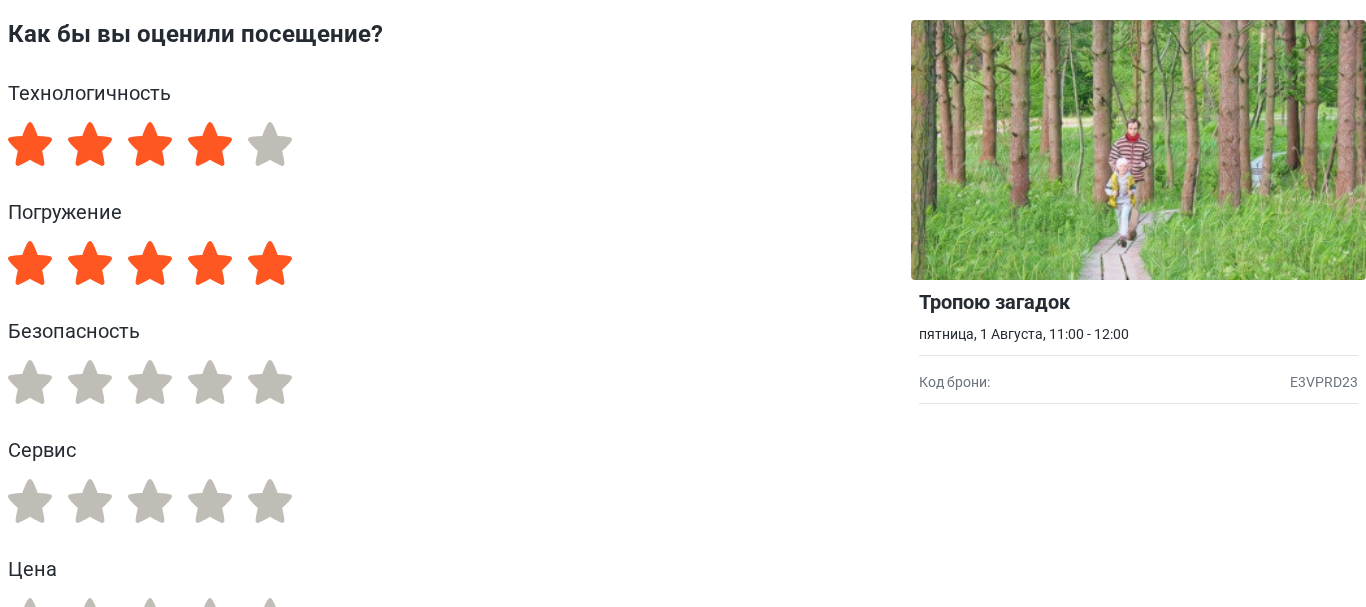 click on "5" at bounding box center (270, 263) 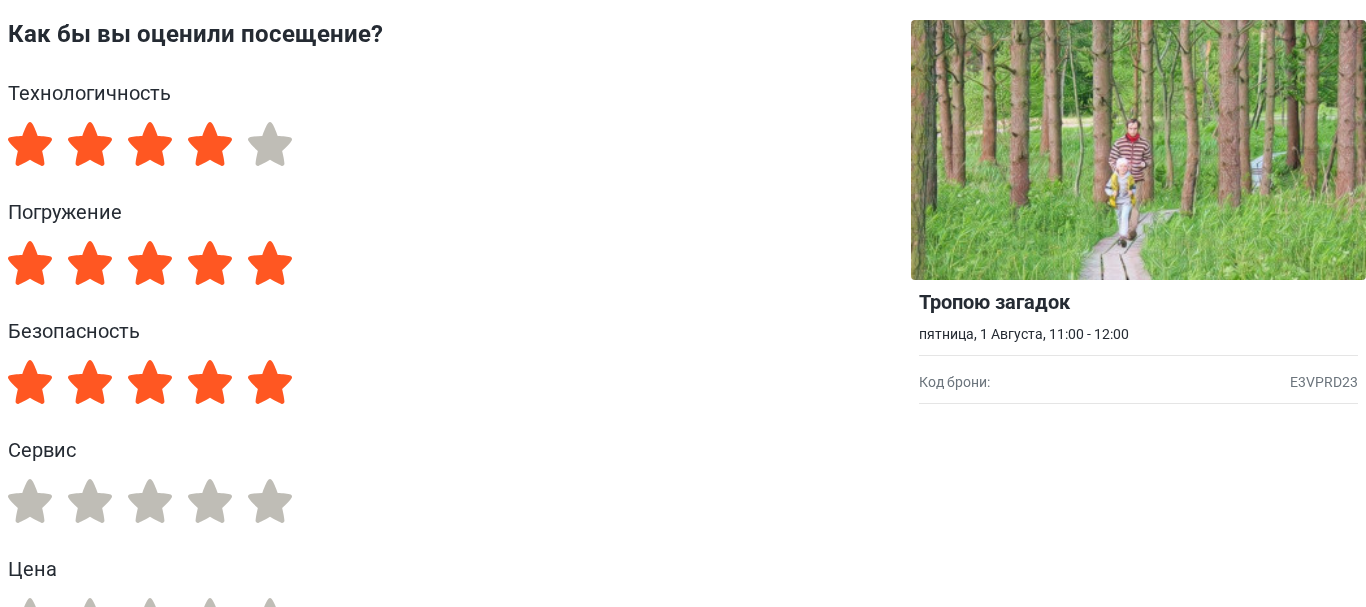 click on "5" at bounding box center [270, 382] 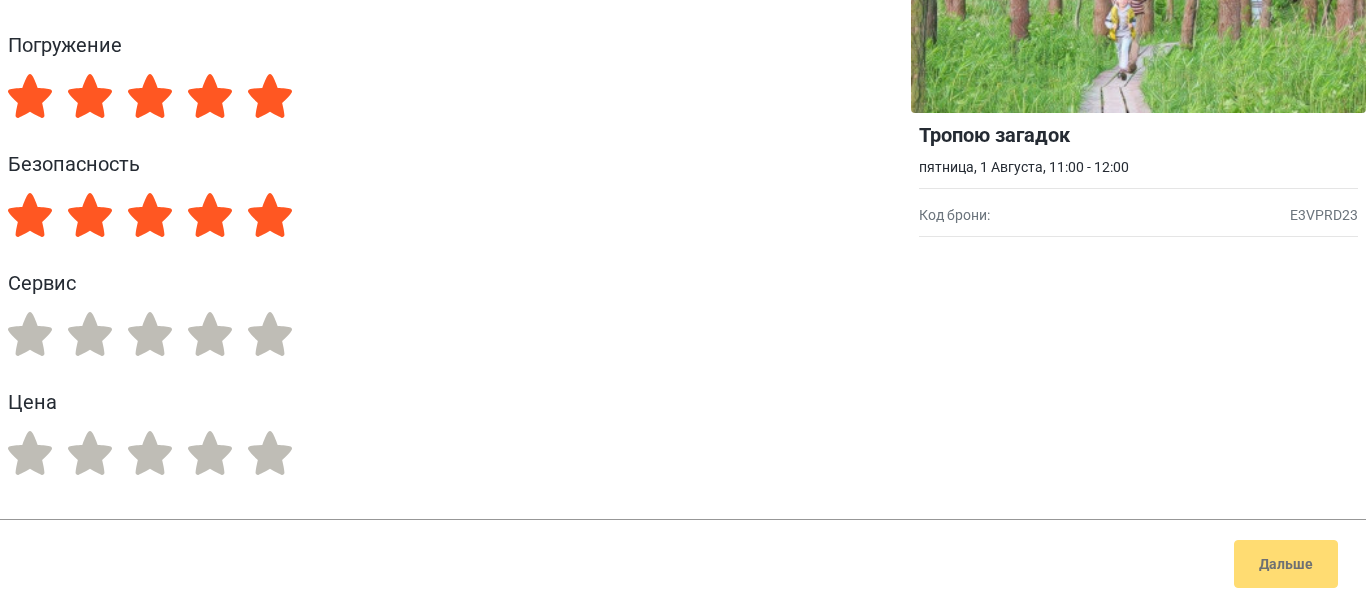 scroll, scrollTop: 182, scrollLeft: 0, axis: vertical 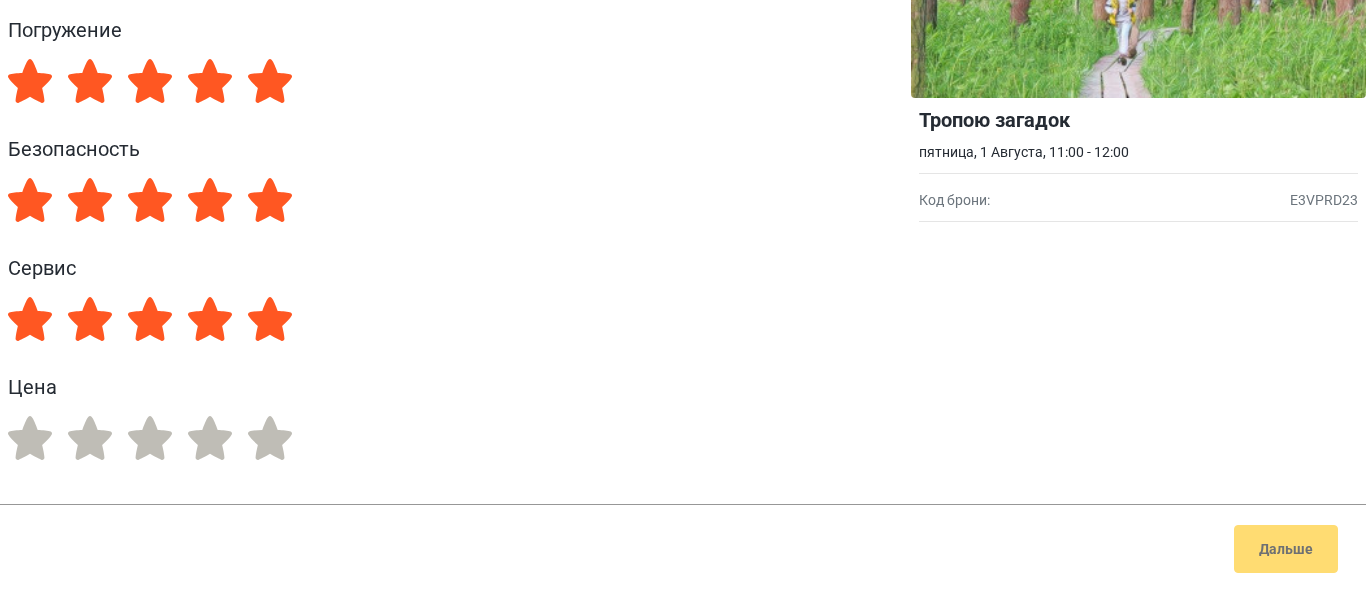 click on "5" at bounding box center (270, 319) 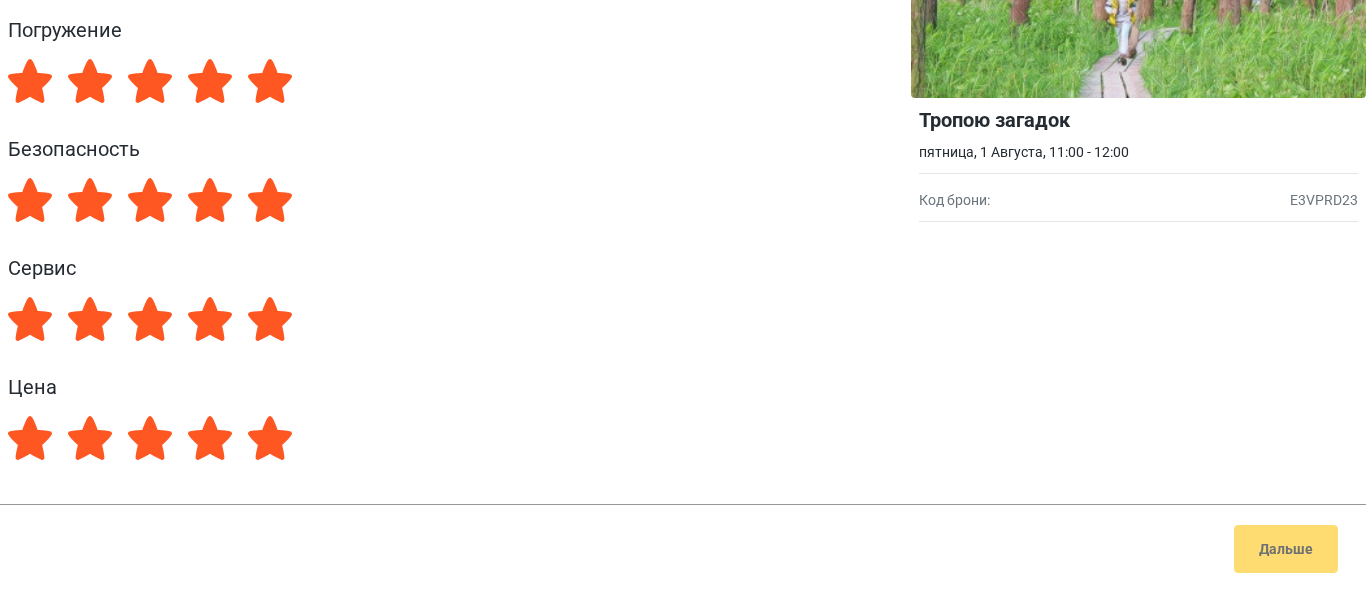 click on "5" at bounding box center [270, 438] 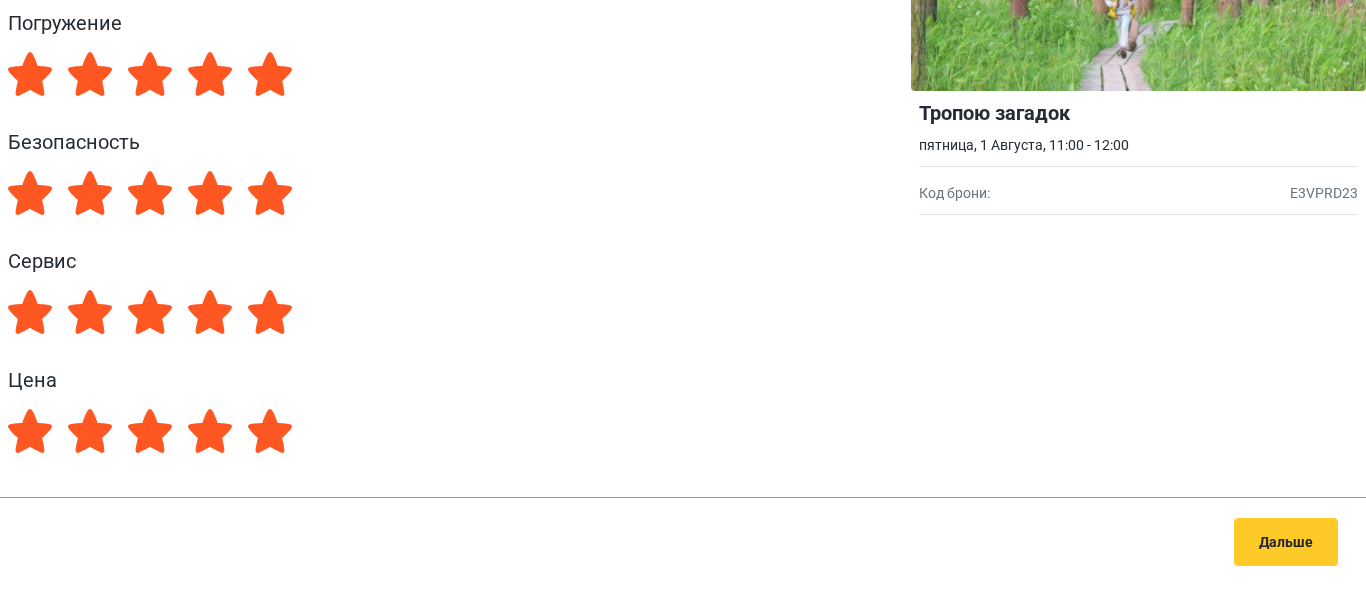 scroll, scrollTop: 199, scrollLeft: 0, axis: vertical 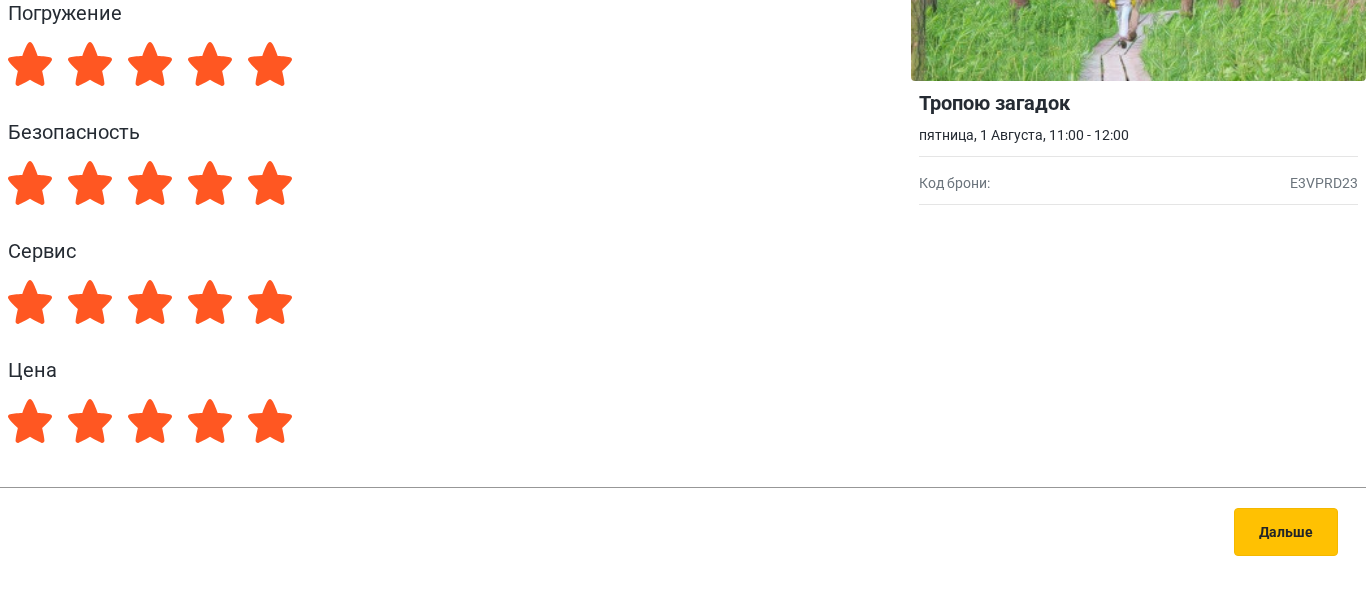 click on "Дальше" at bounding box center (1286, 532) 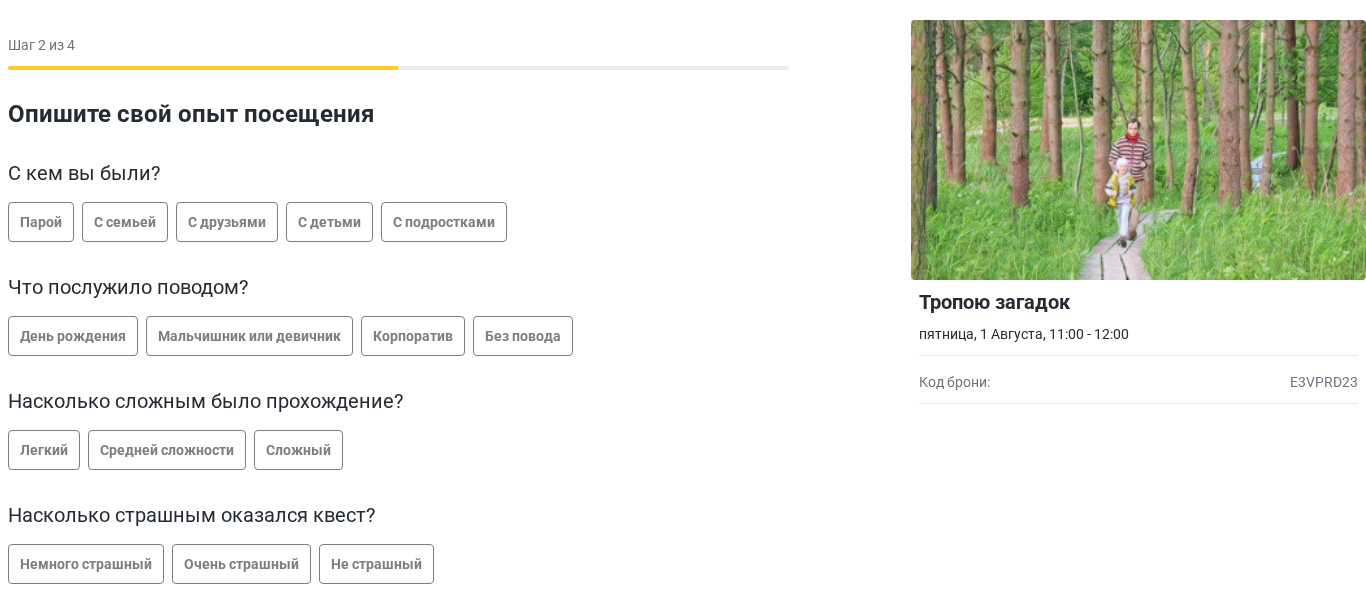 scroll, scrollTop: 0, scrollLeft: 0, axis: both 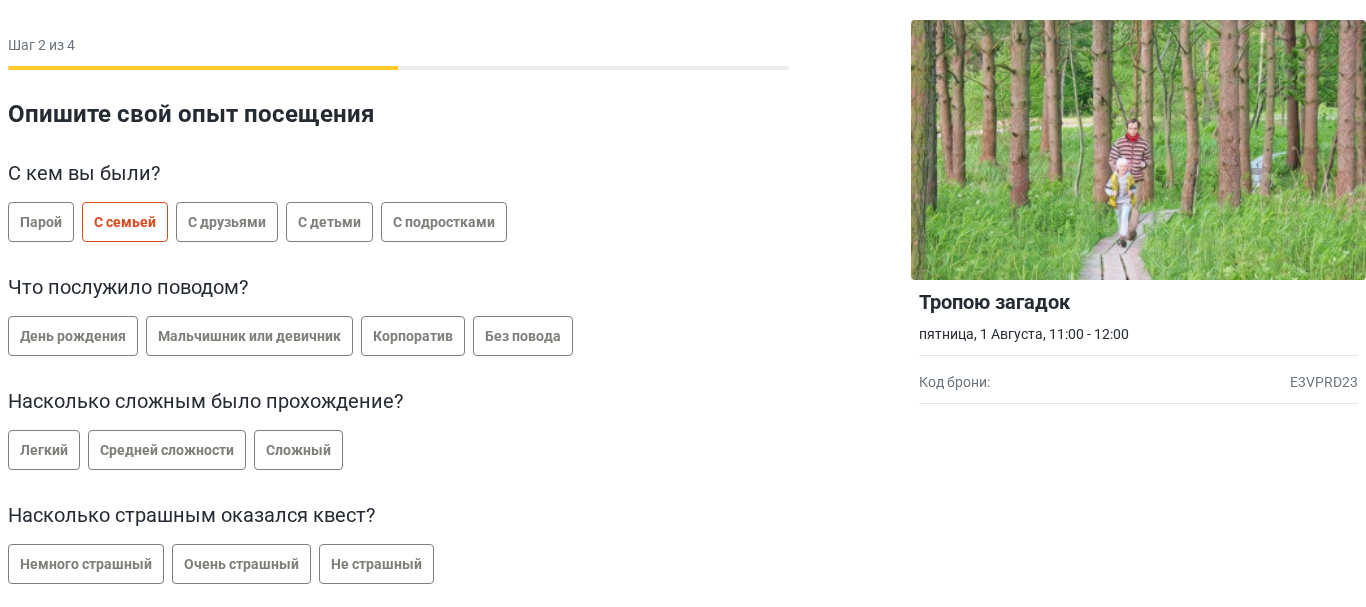 click on "С семьей" at bounding box center [125, 222] 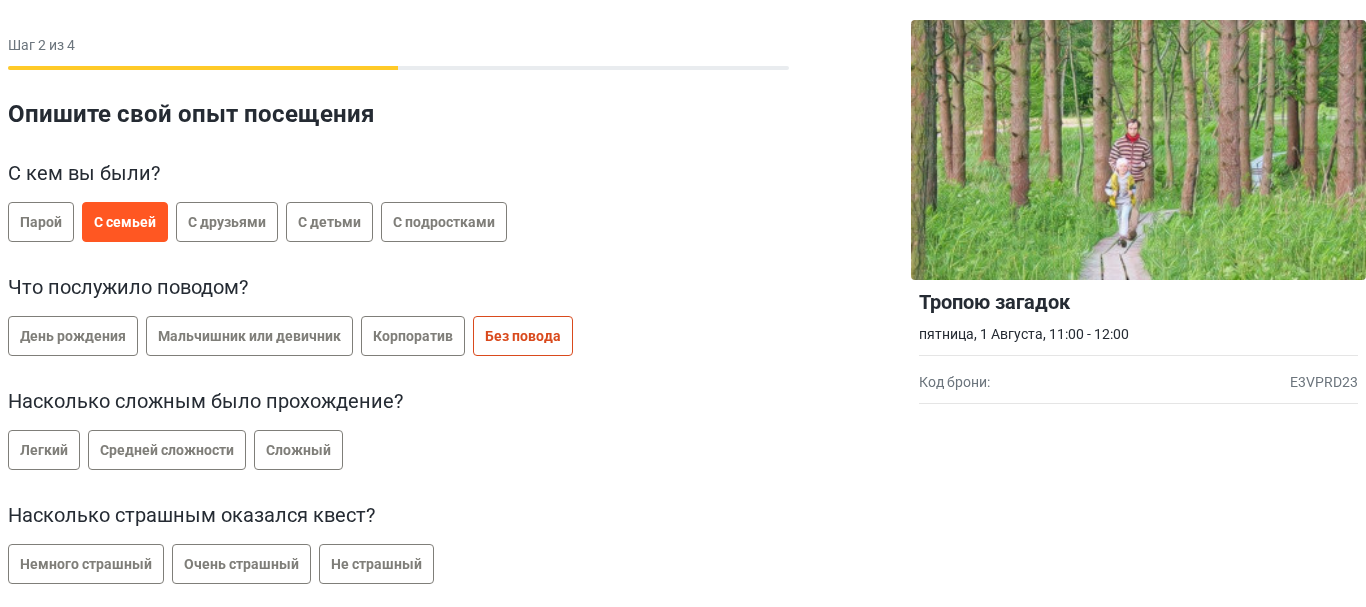 click on "Без повода" at bounding box center [523, 336] 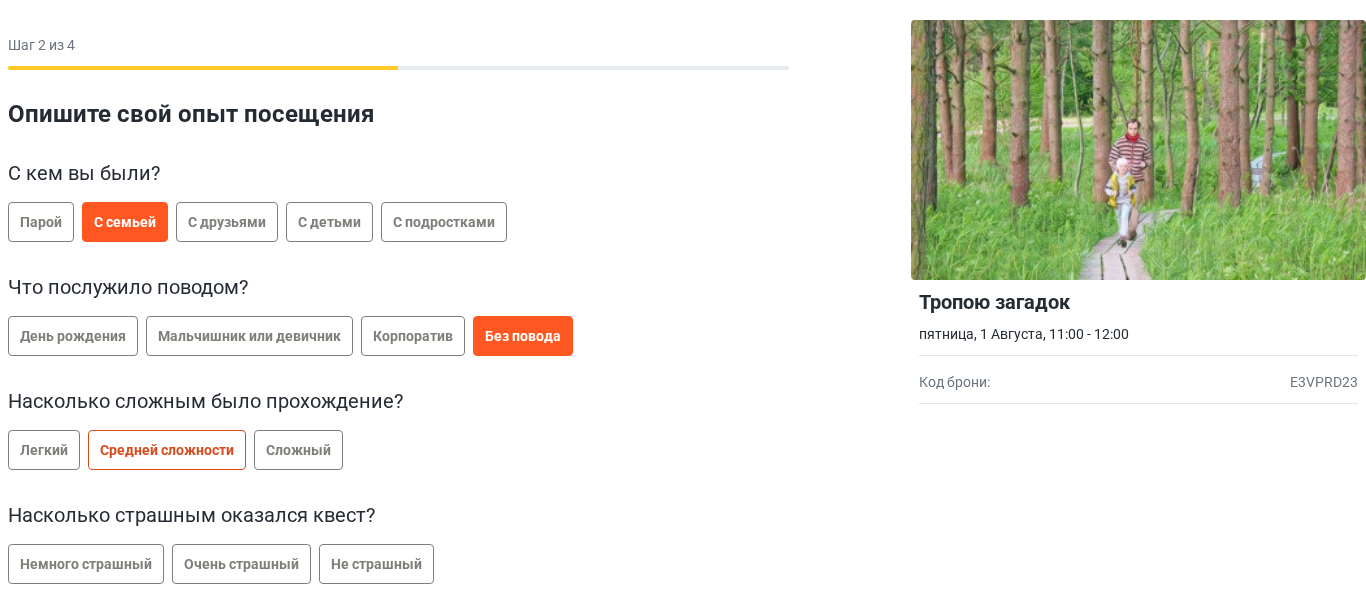click on "Средней сложности" at bounding box center (167, 450) 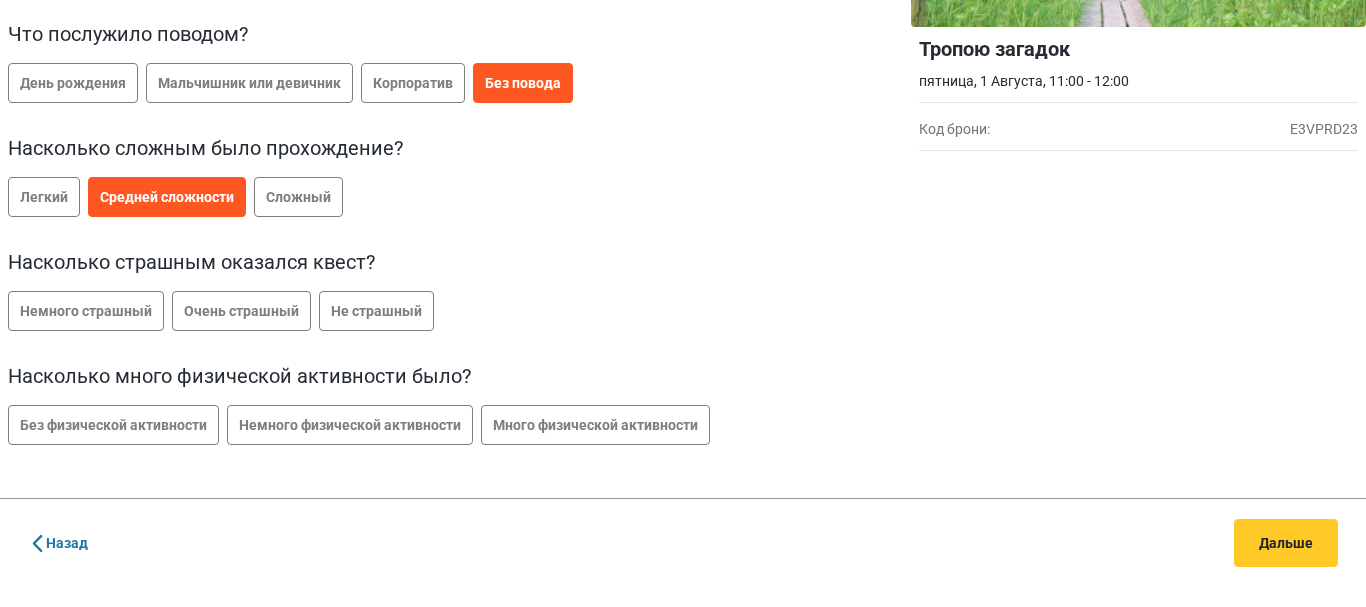 scroll, scrollTop: 259, scrollLeft: 0, axis: vertical 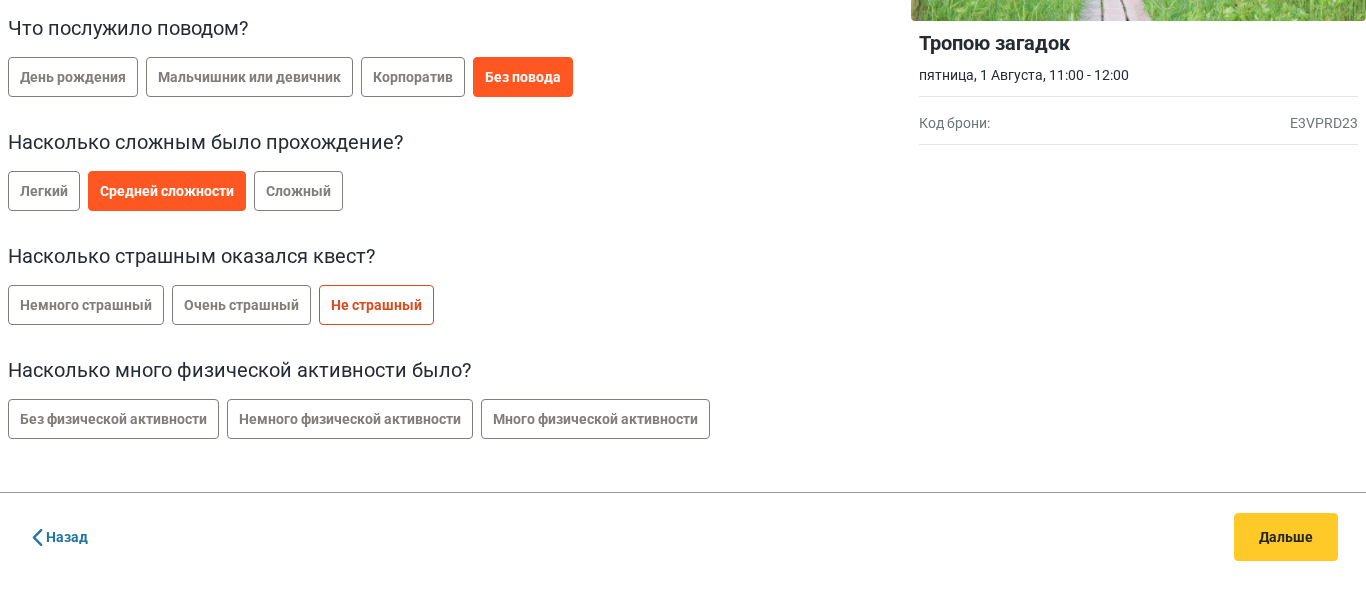 click on "Не страшный" at bounding box center [376, 305] 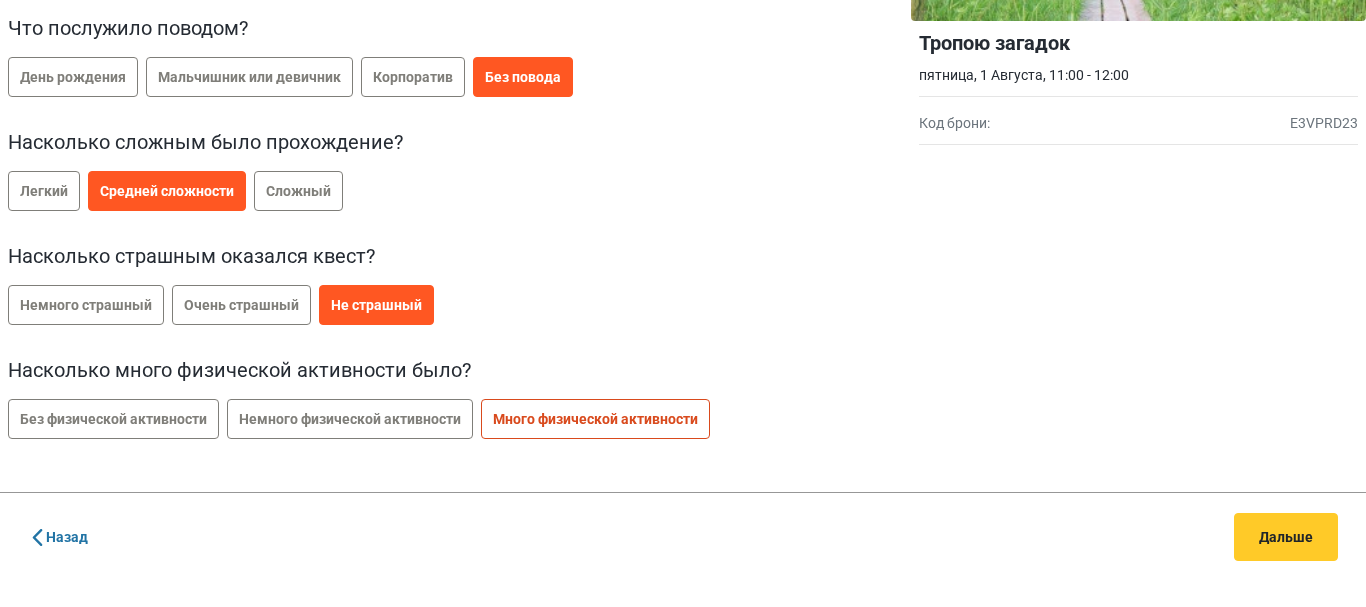 click on "Много физической активности" at bounding box center [595, 419] 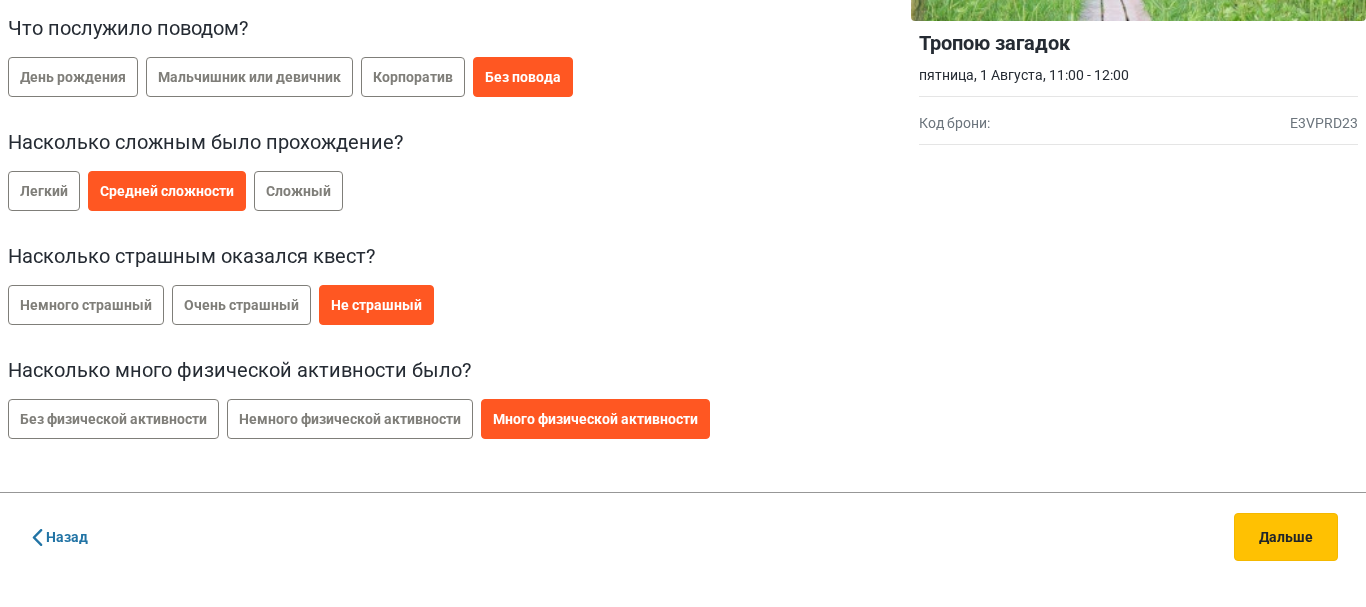 click on "Дальше" at bounding box center (1286, 537) 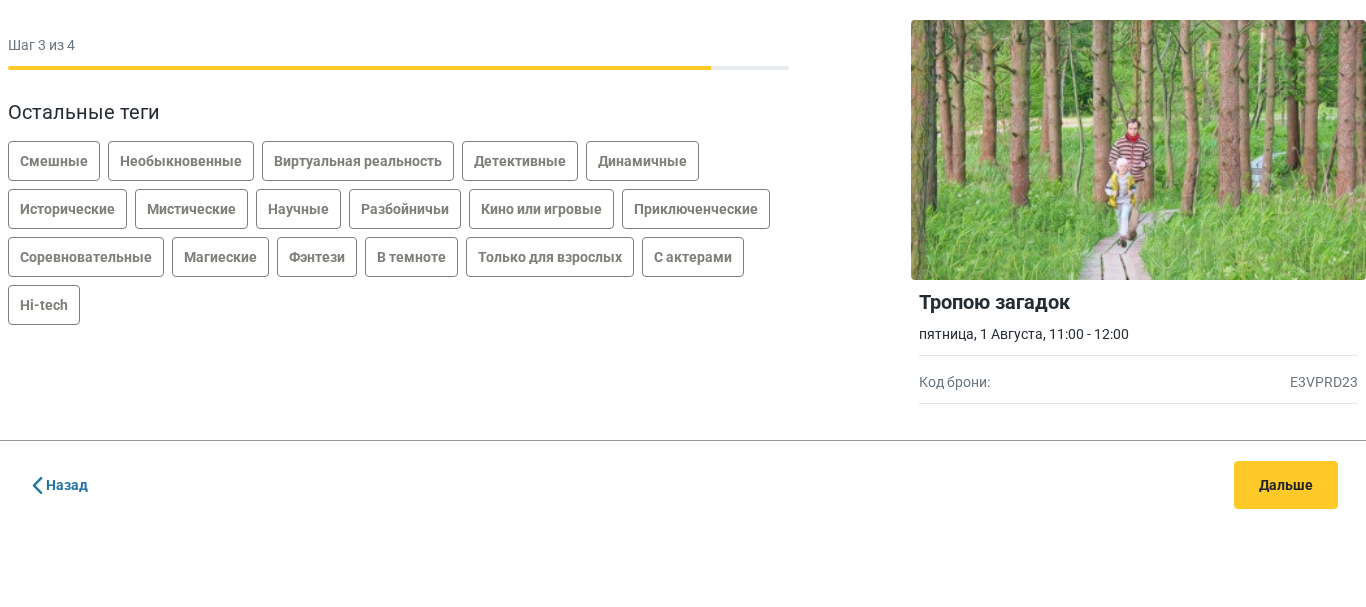 scroll, scrollTop: 0, scrollLeft: 0, axis: both 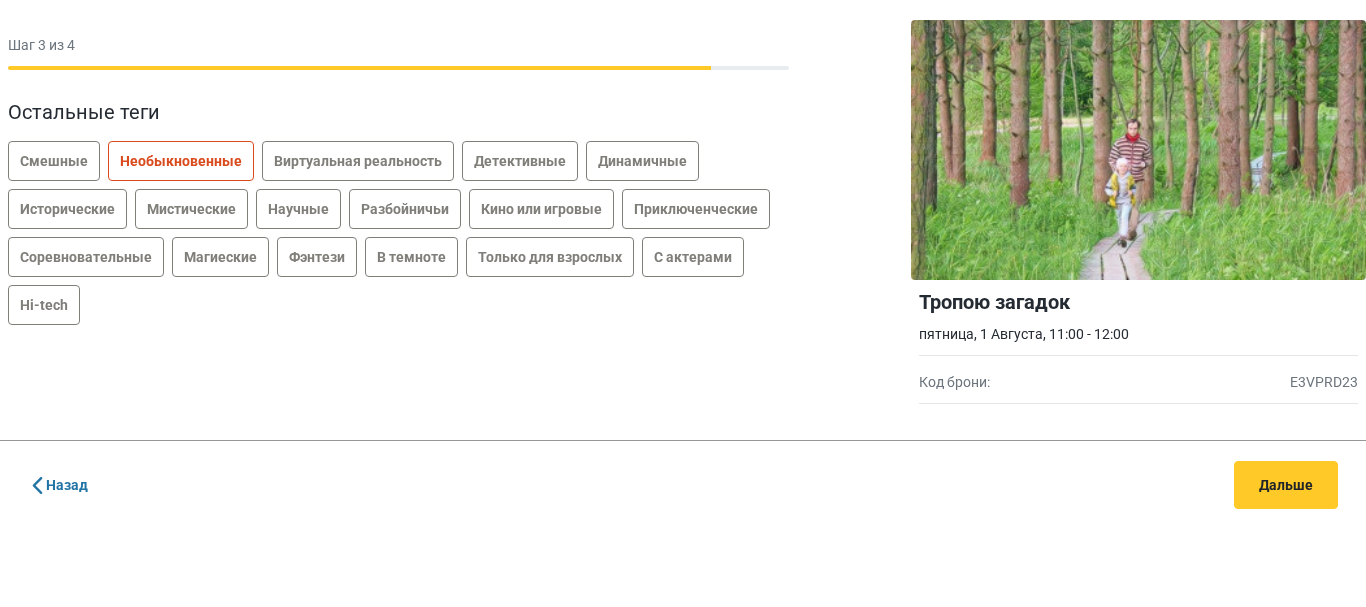 click on "Необыкновенные" at bounding box center [181, 161] 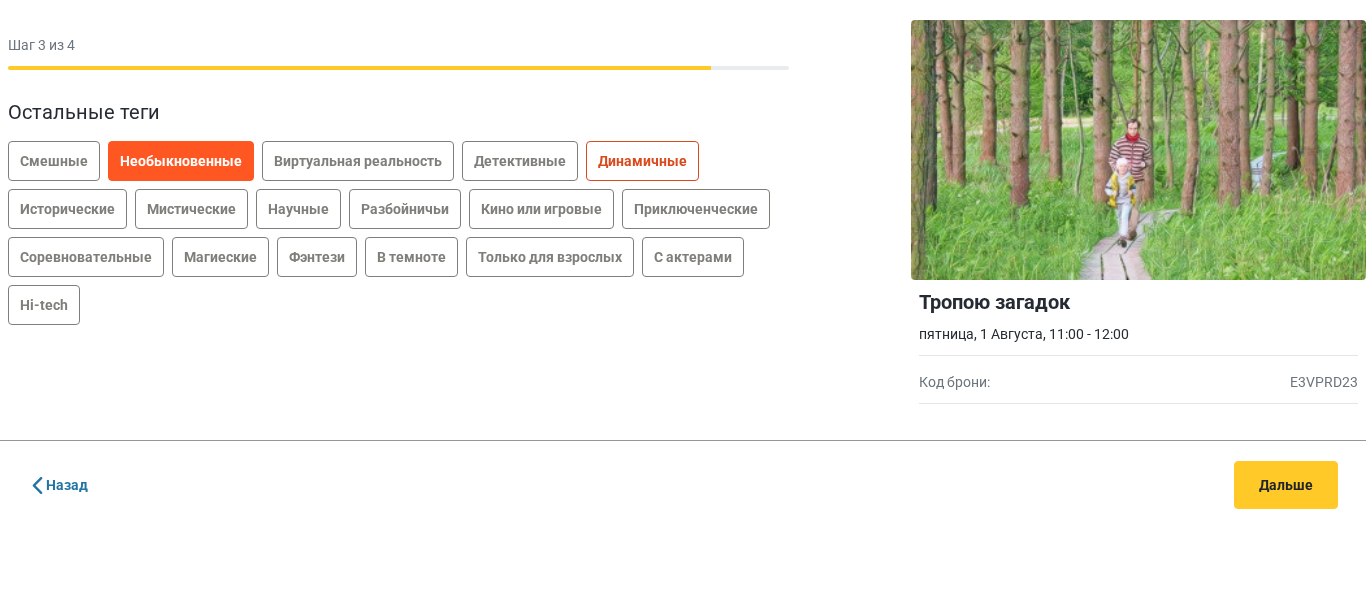 click on "Динамичные" at bounding box center [642, 161] 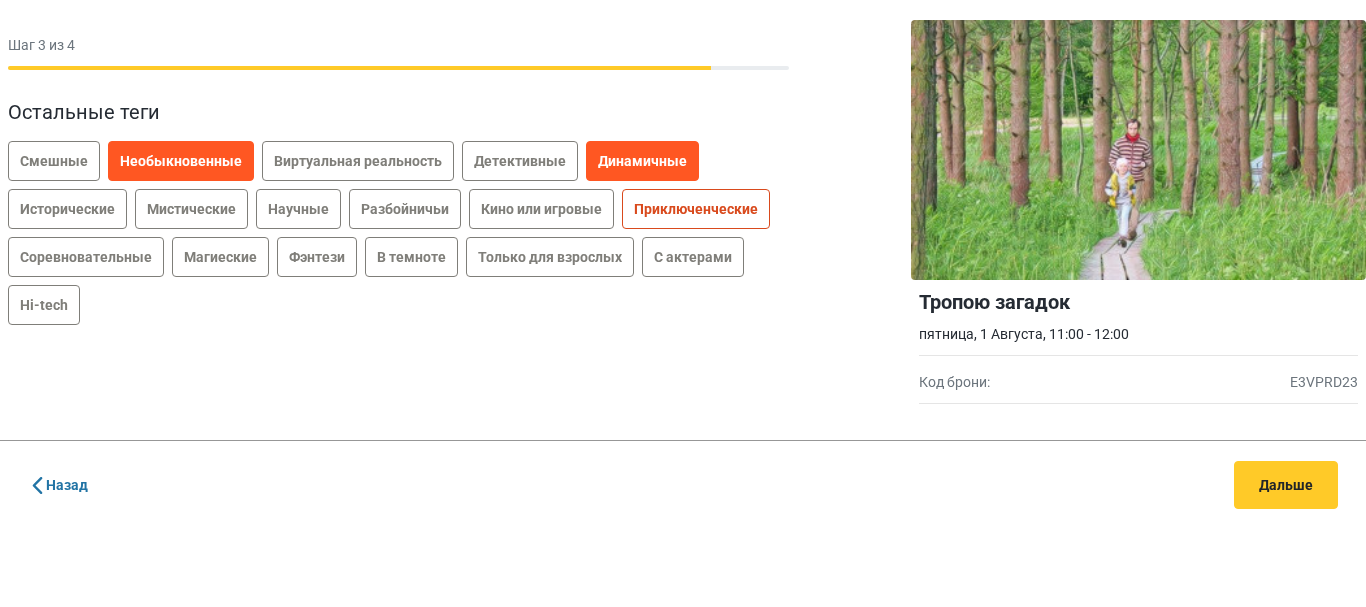 click on "Приключенческие" at bounding box center (696, 209) 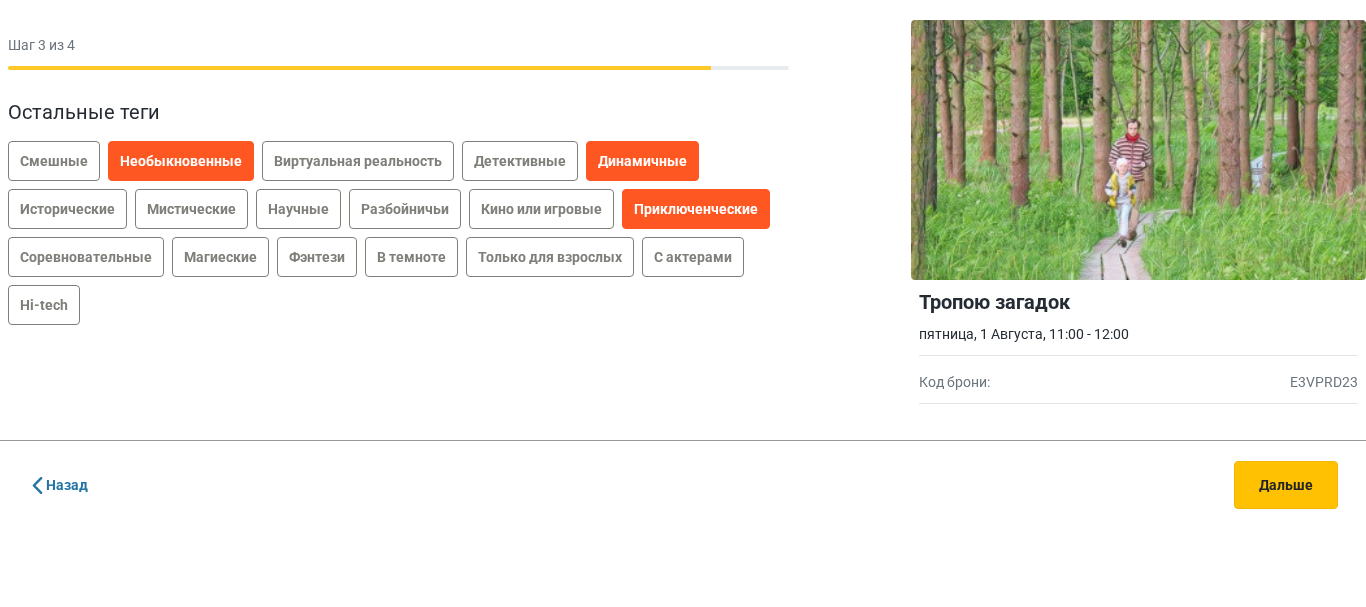 click on "Дальше" at bounding box center (1286, 485) 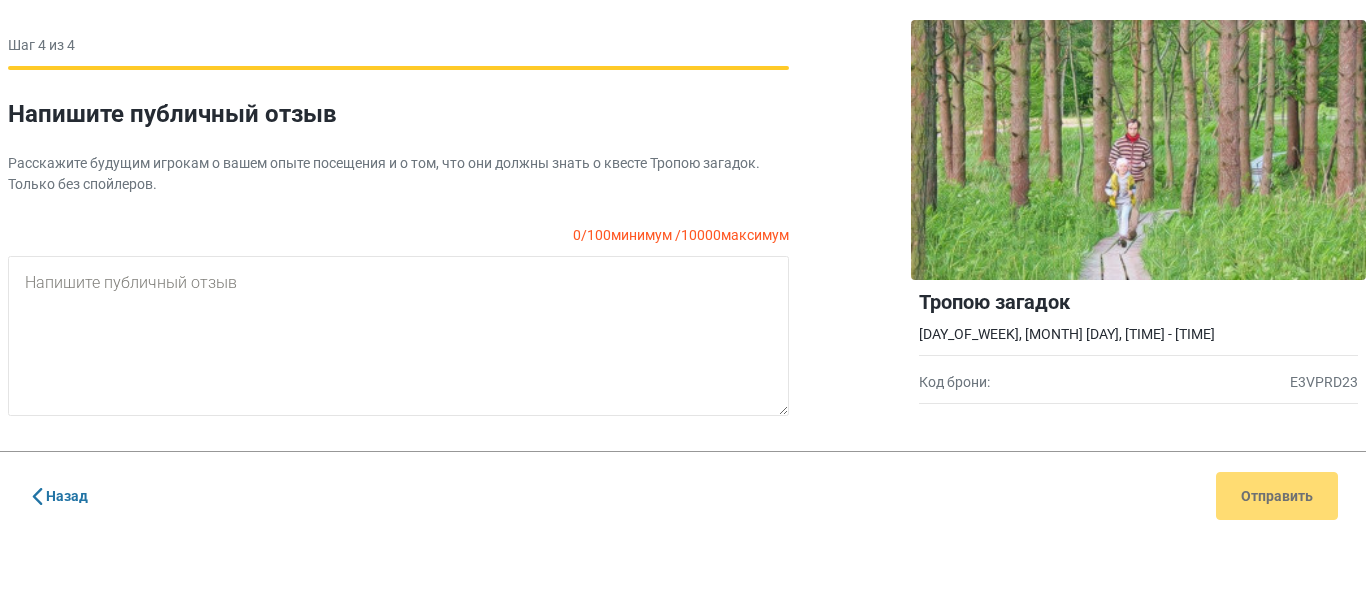 scroll, scrollTop: 0, scrollLeft: 0, axis: both 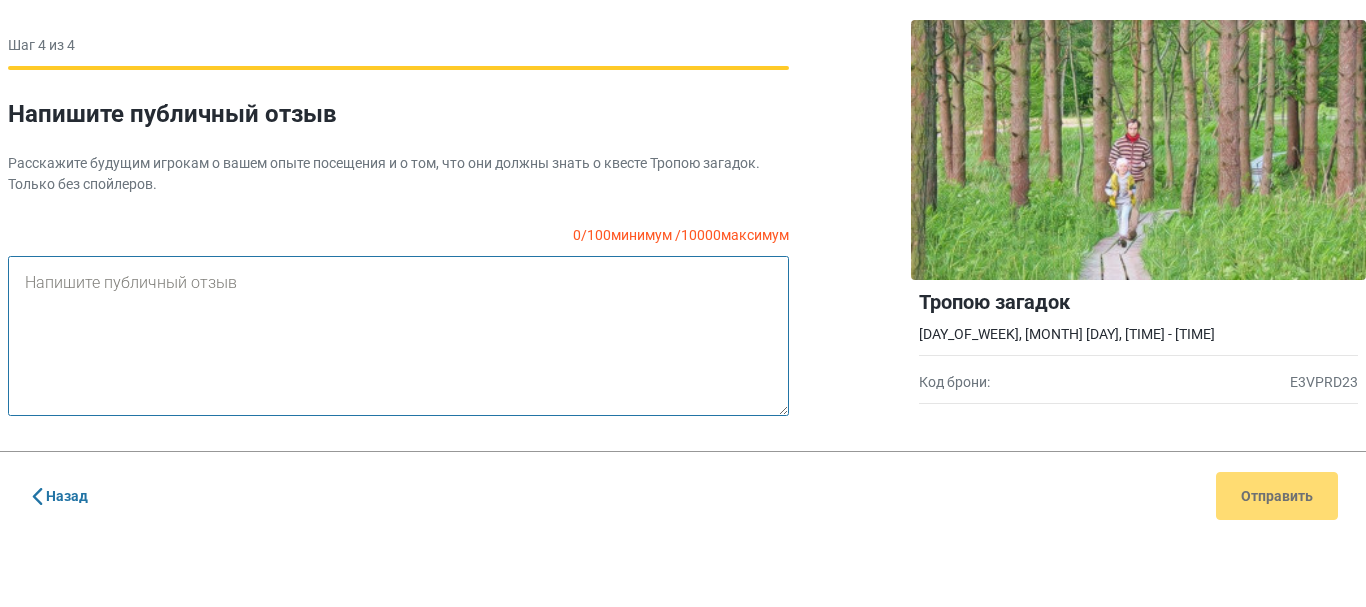 click at bounding box center (398, 336) 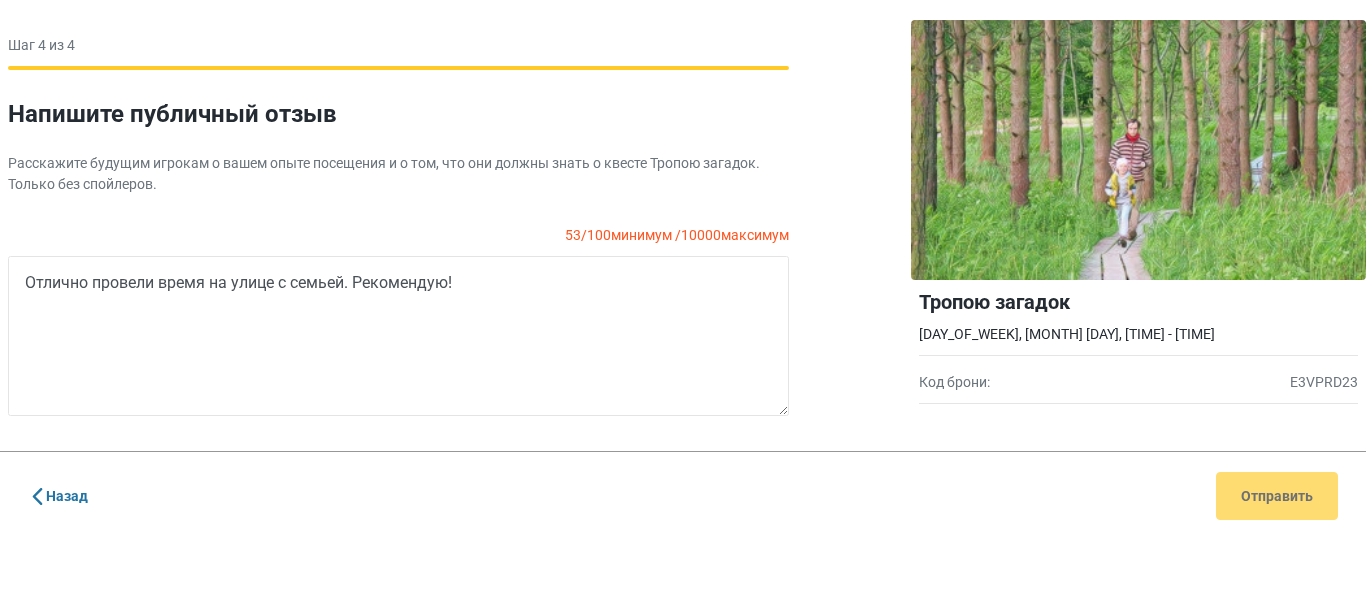 click on "Назад
Отправить" at bounding box center [683, 495] 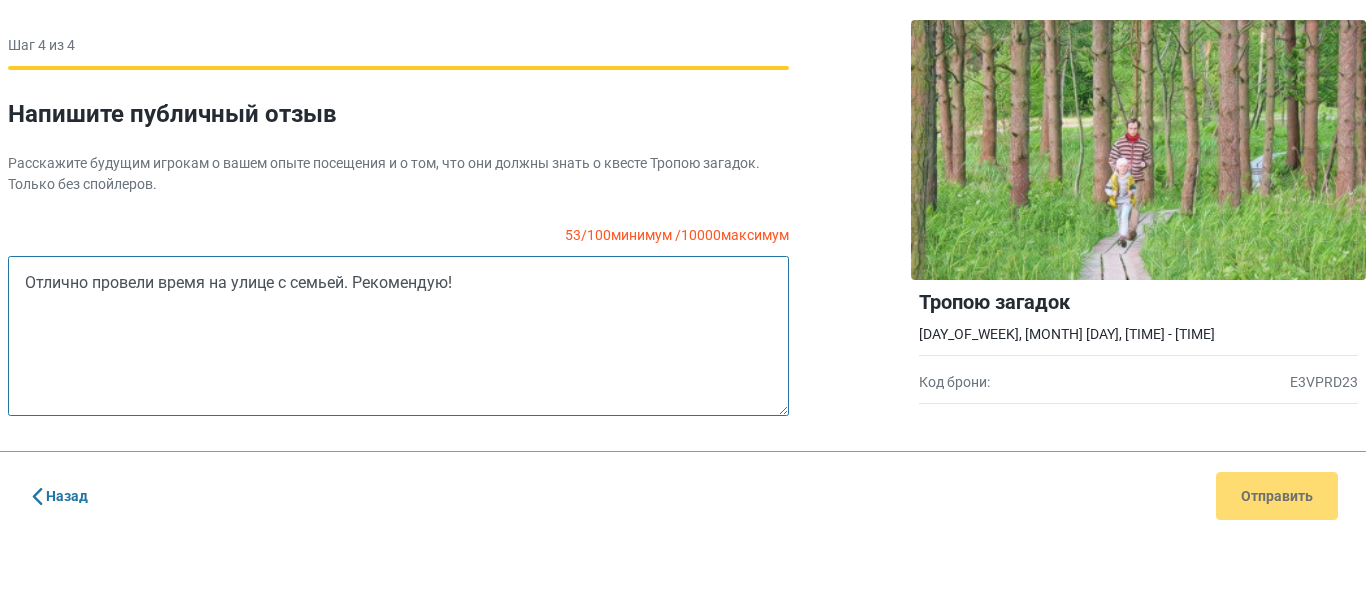 click on "Отлично провели время на улице с семьей. Рекомендую!" at bounding box center [398, 336] 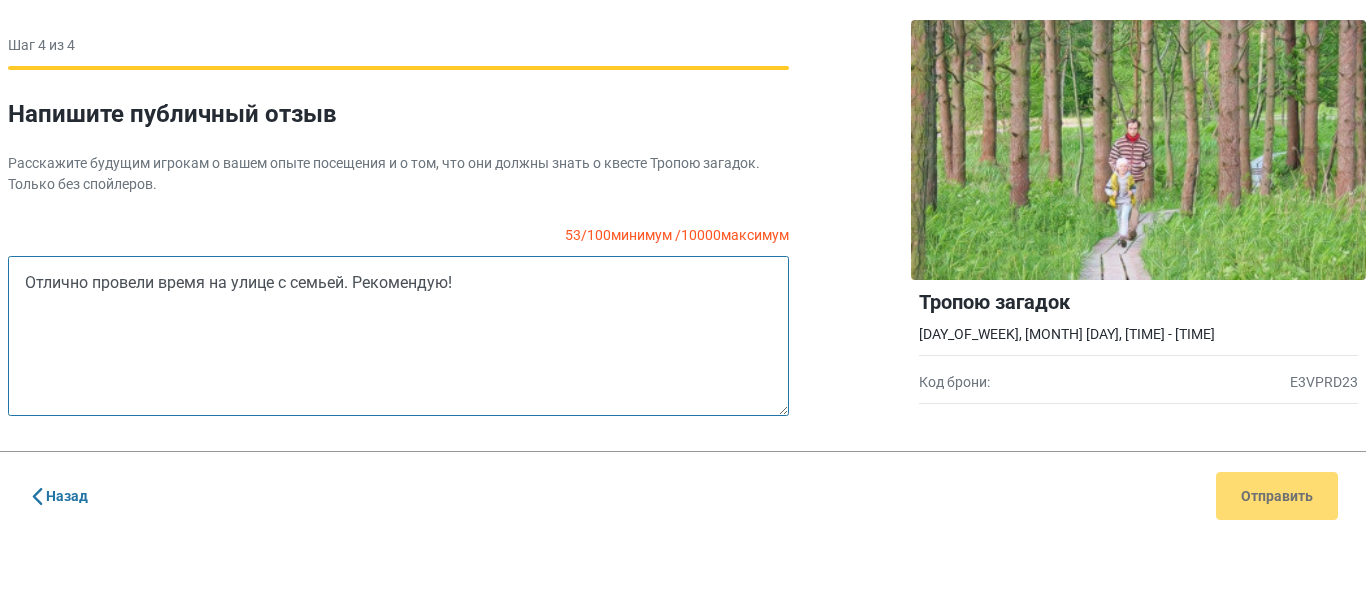 click on "Отлично провели время на улице с семьей. Рекомендую!" at bounding box center (398, 336) 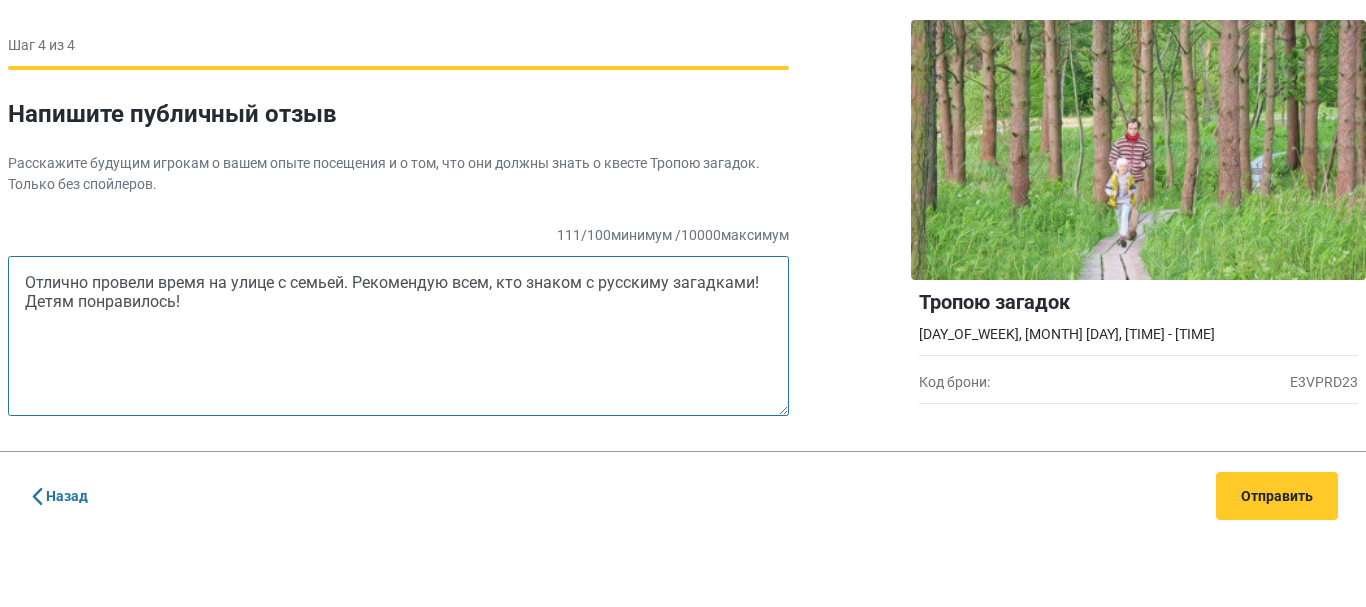 click on "Отлично провели время на улице с семьей. Рекомендую всем, кто знаком с русскиму загадками! Детям понравилось!" at bounding box center (398, 336) 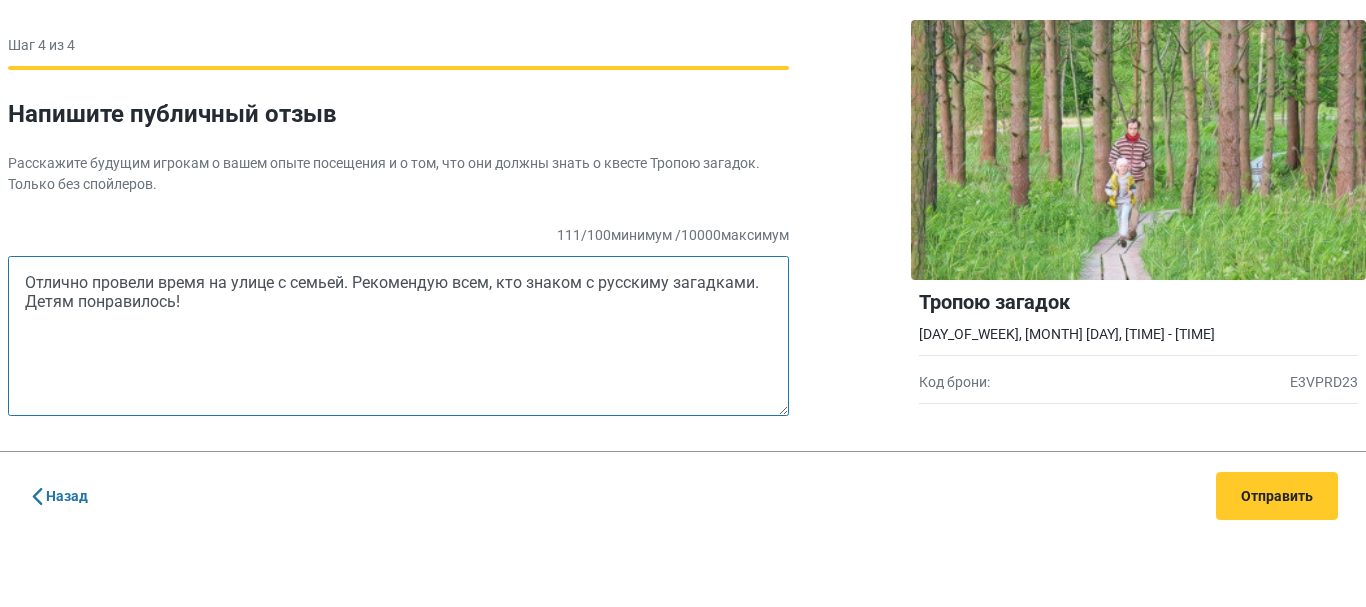click on "Отлично провели время на улице с семьей. Рекомендую всем, кто знаком с русскиму загадками. Детям понравилось!" at bounding box center (398, 336) 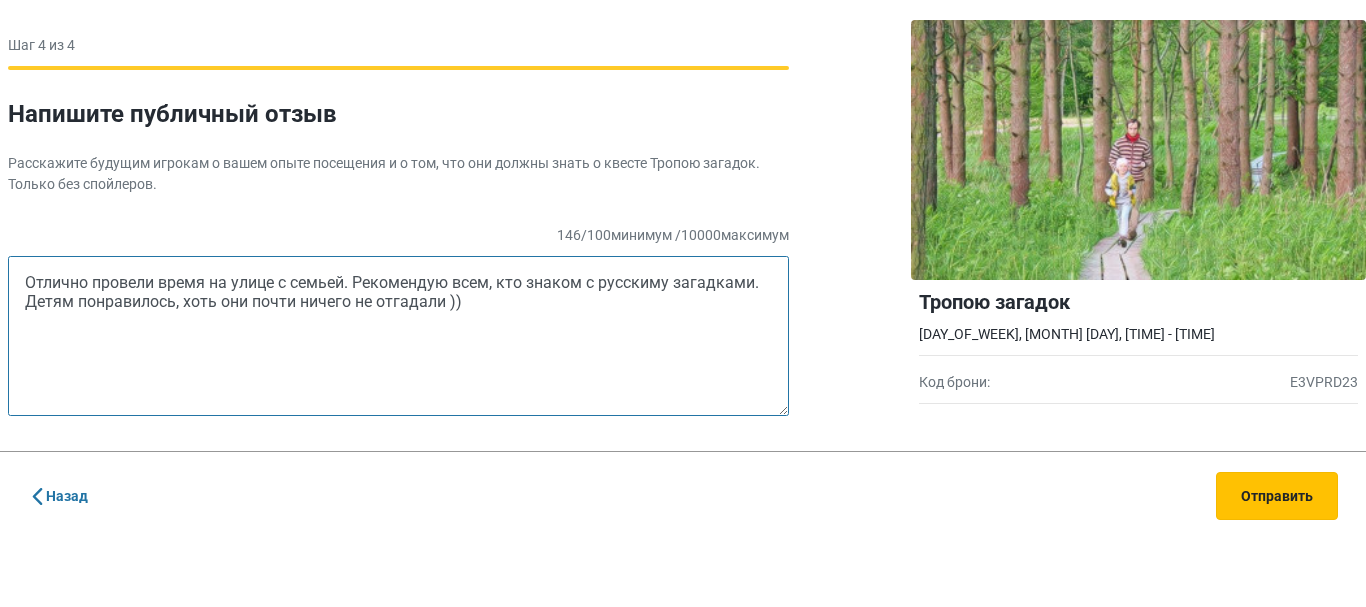 type on "Отлично провели время на улице с семьей. Рекомендую всем, кто знаком с русскиму загадками. Детям понравилось, хоть они почти ничего не отгадали ))" 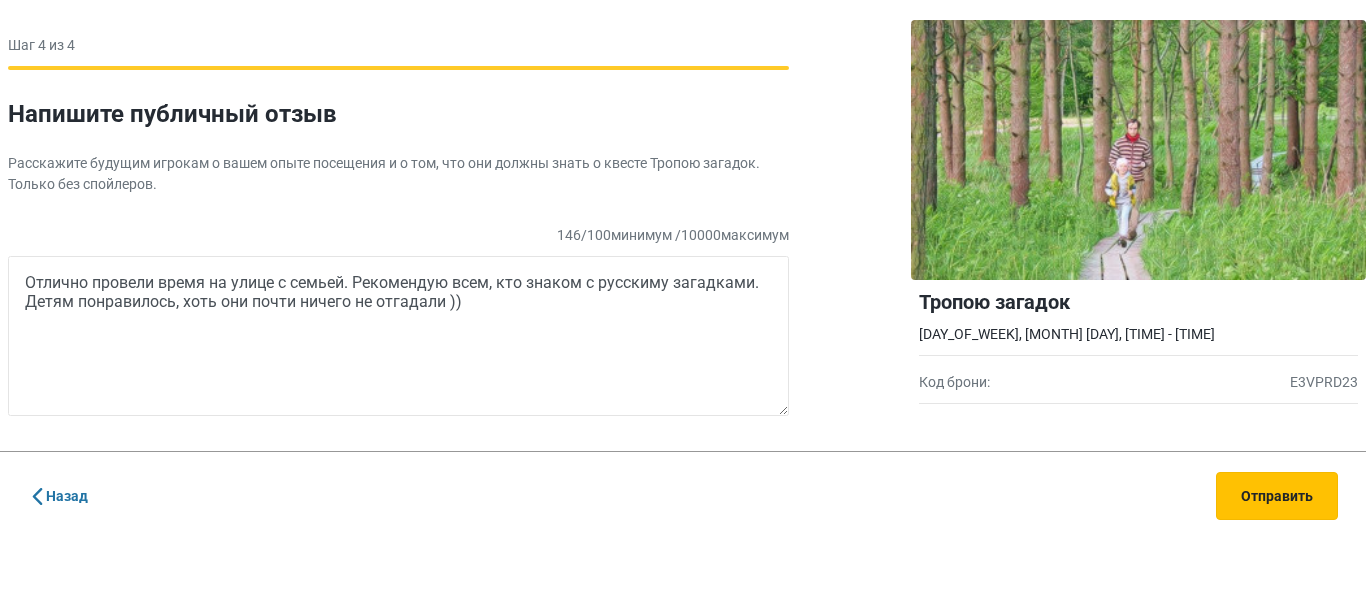 click on "Отправить" at bounding box center (1277, 496) 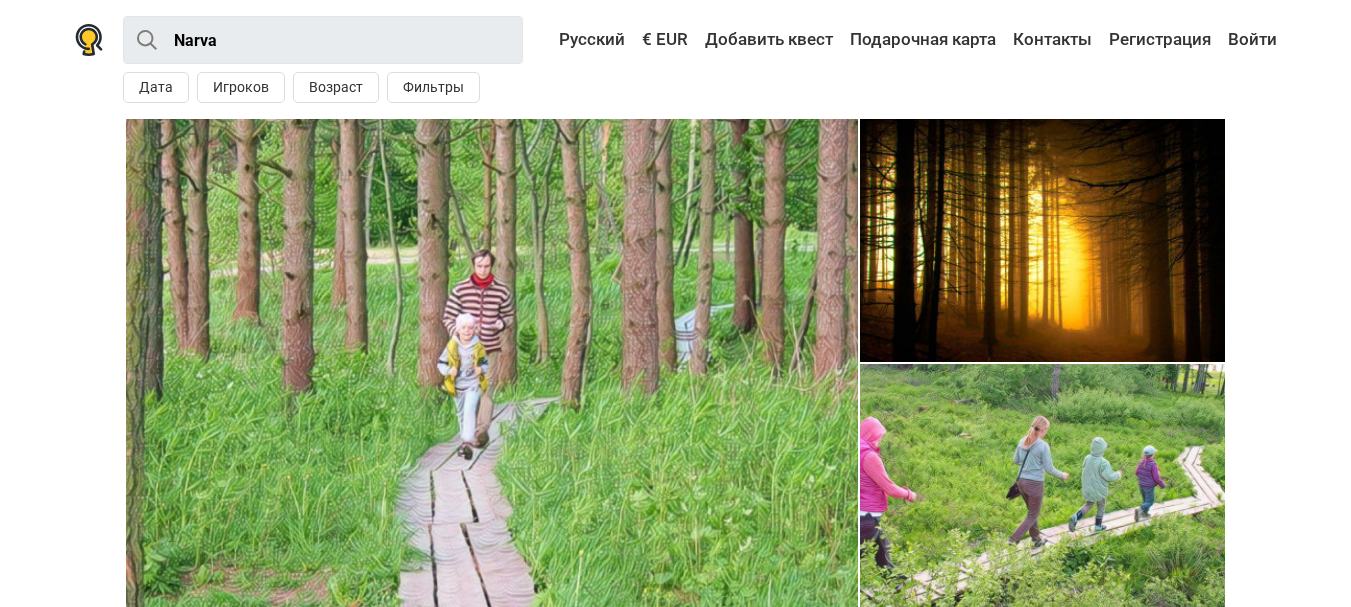 scroll, scrollTop: 0, scrollLeft: 0, axis: both 